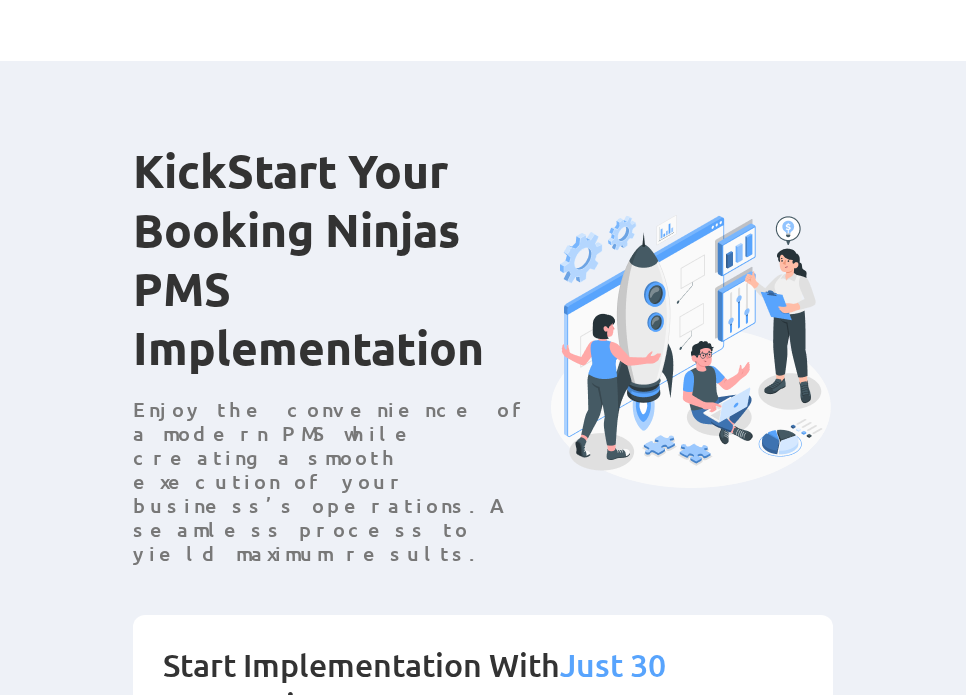 scroll, scrollTop: 258, scrollLeft: 0, axis: vertical 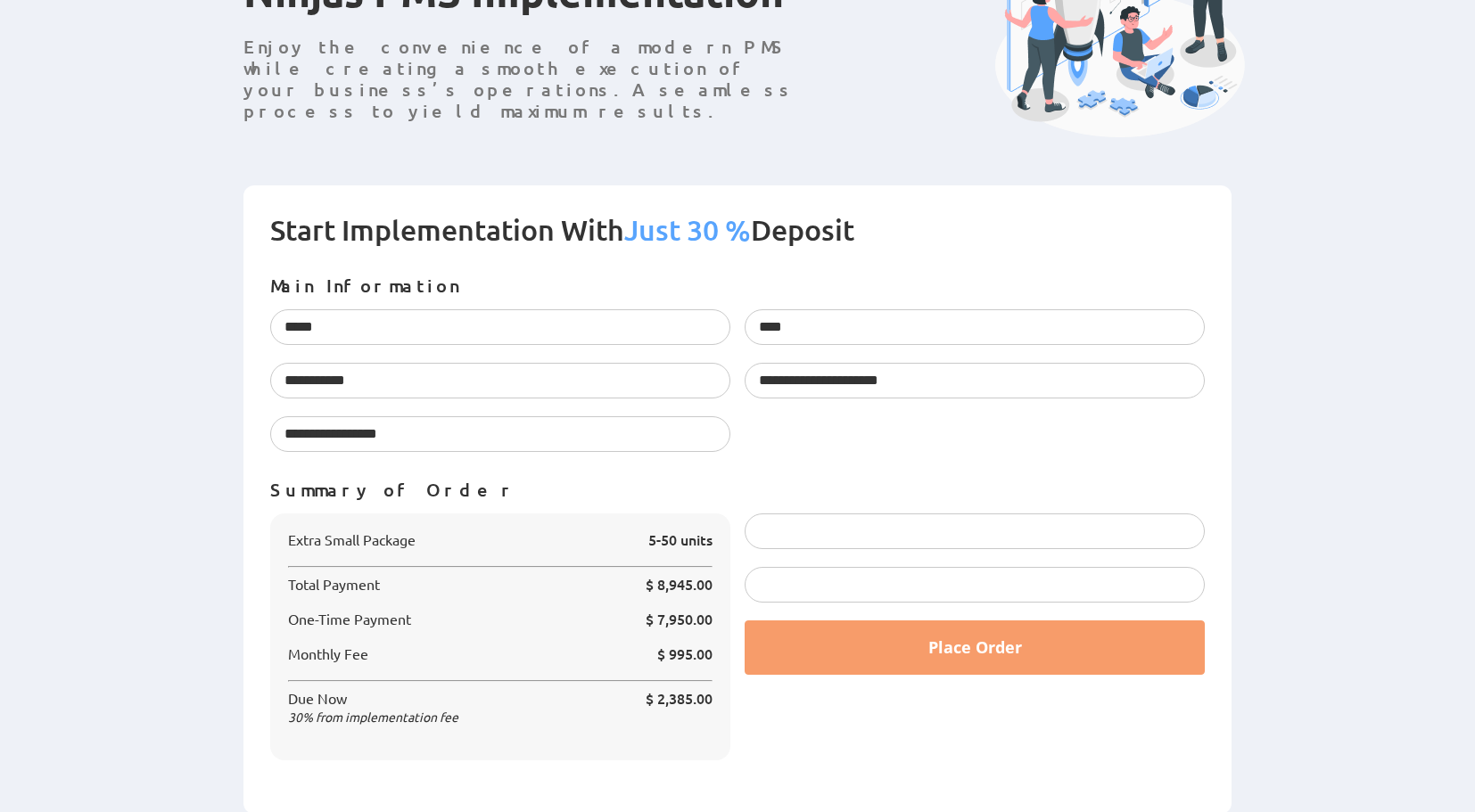 click on "KickStart Your Booking Ninjas PMS Implementation" at bounding box center (529, -26) 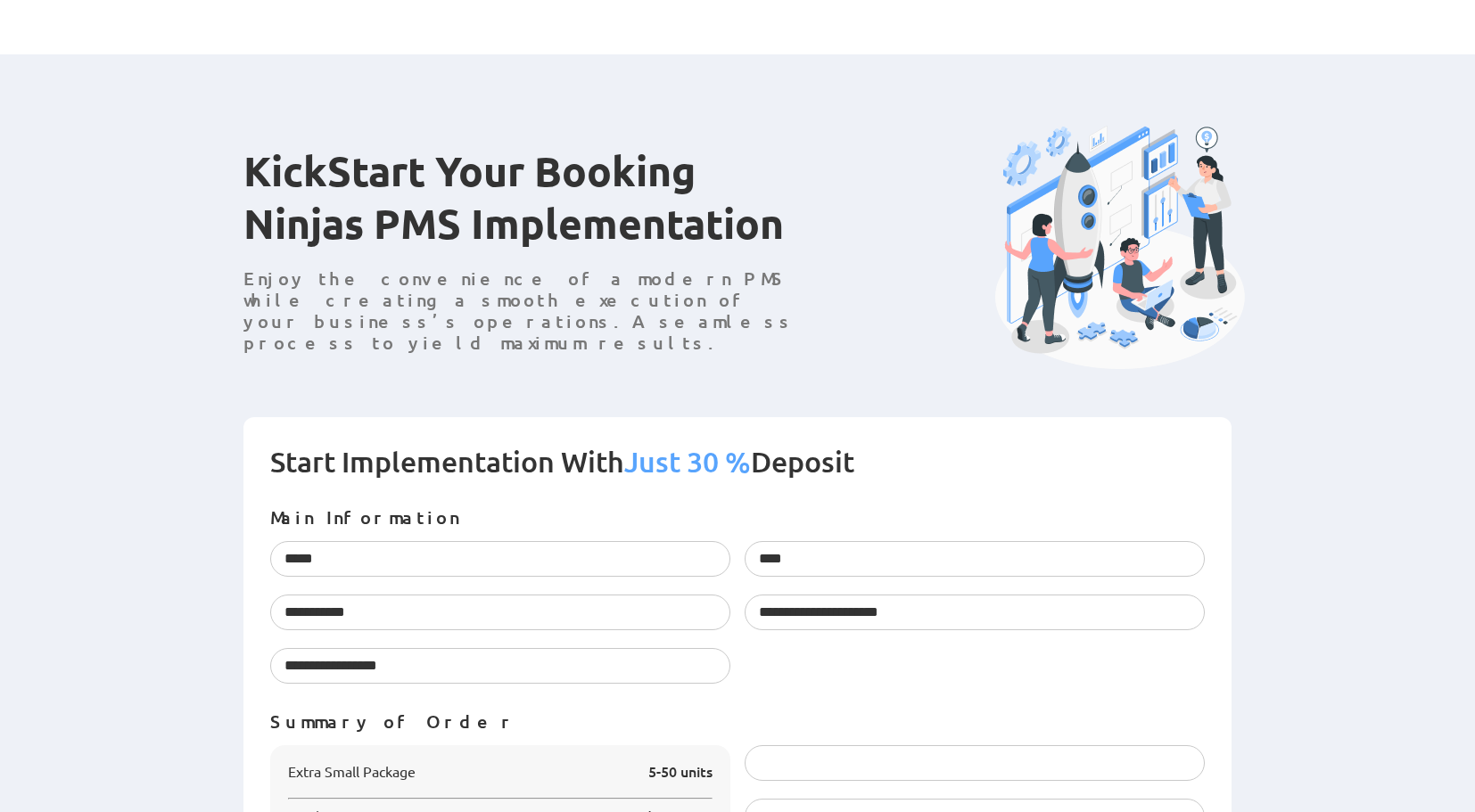 scroll, scrollTop: 232, scrollLeft: 0, axis: vertical 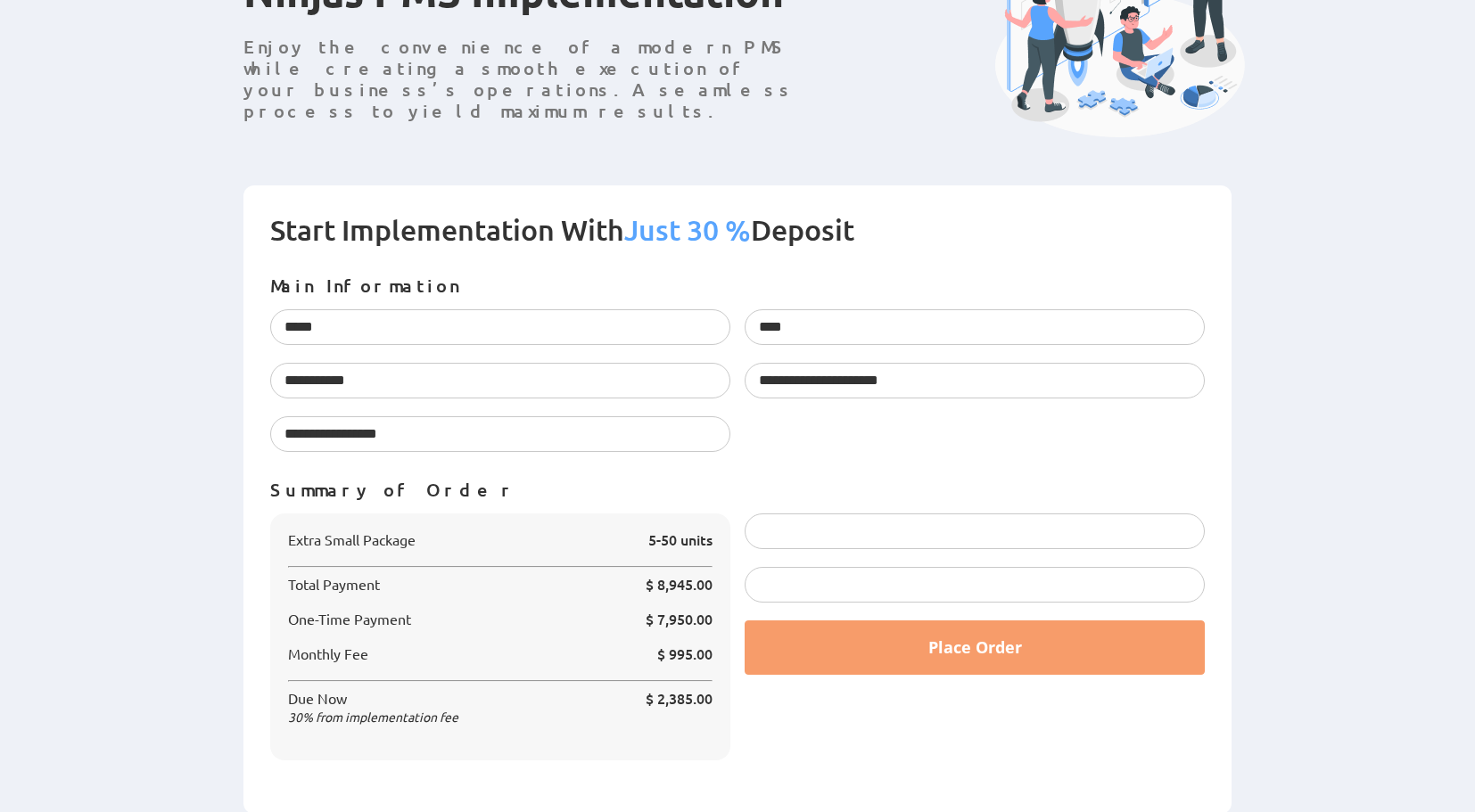 click at bounding box center (975, 585) 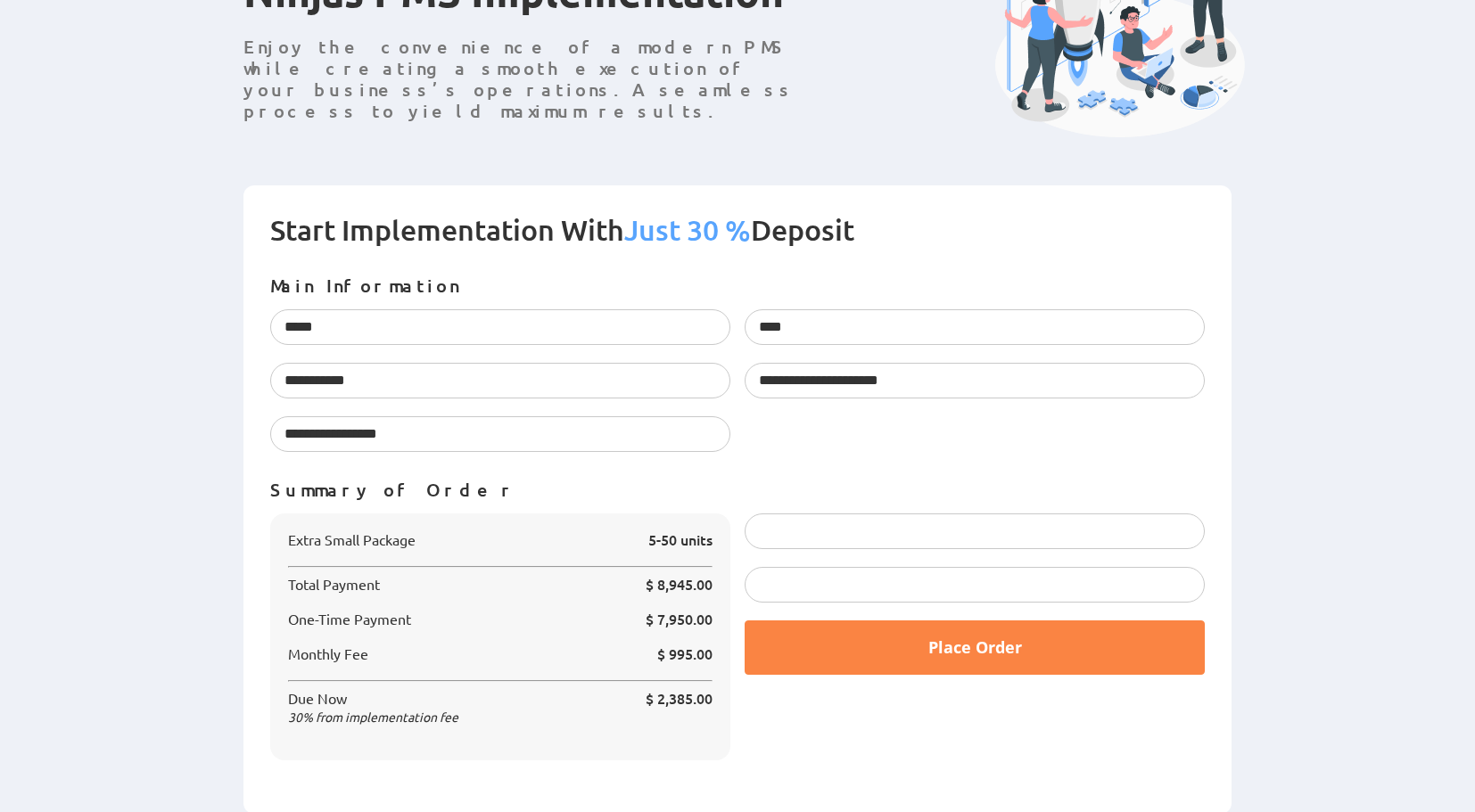 click on "Place Order" at bounding box center (975, 647) 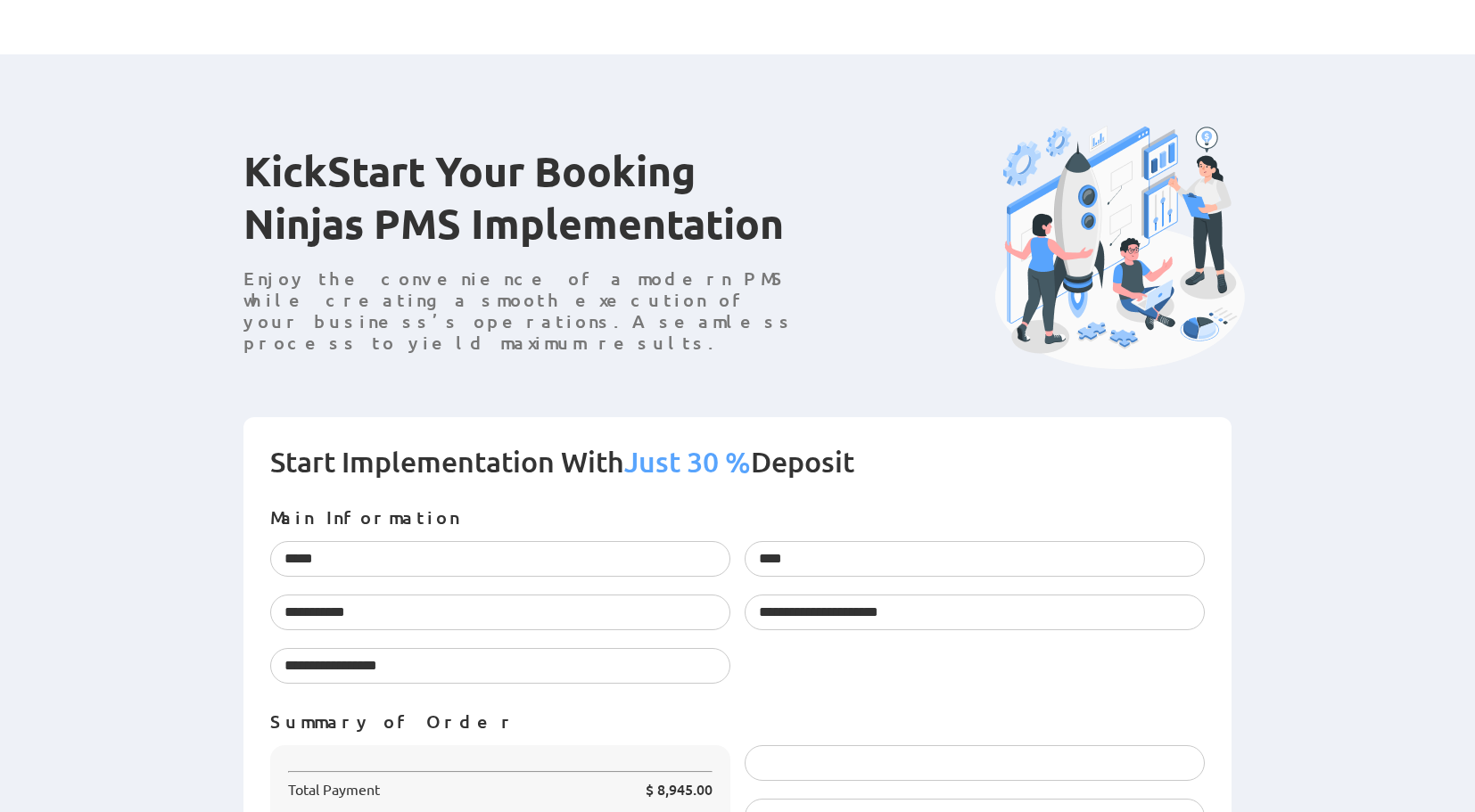 scroll, scrollTop: 0, scrollLeft: 0, axis: both 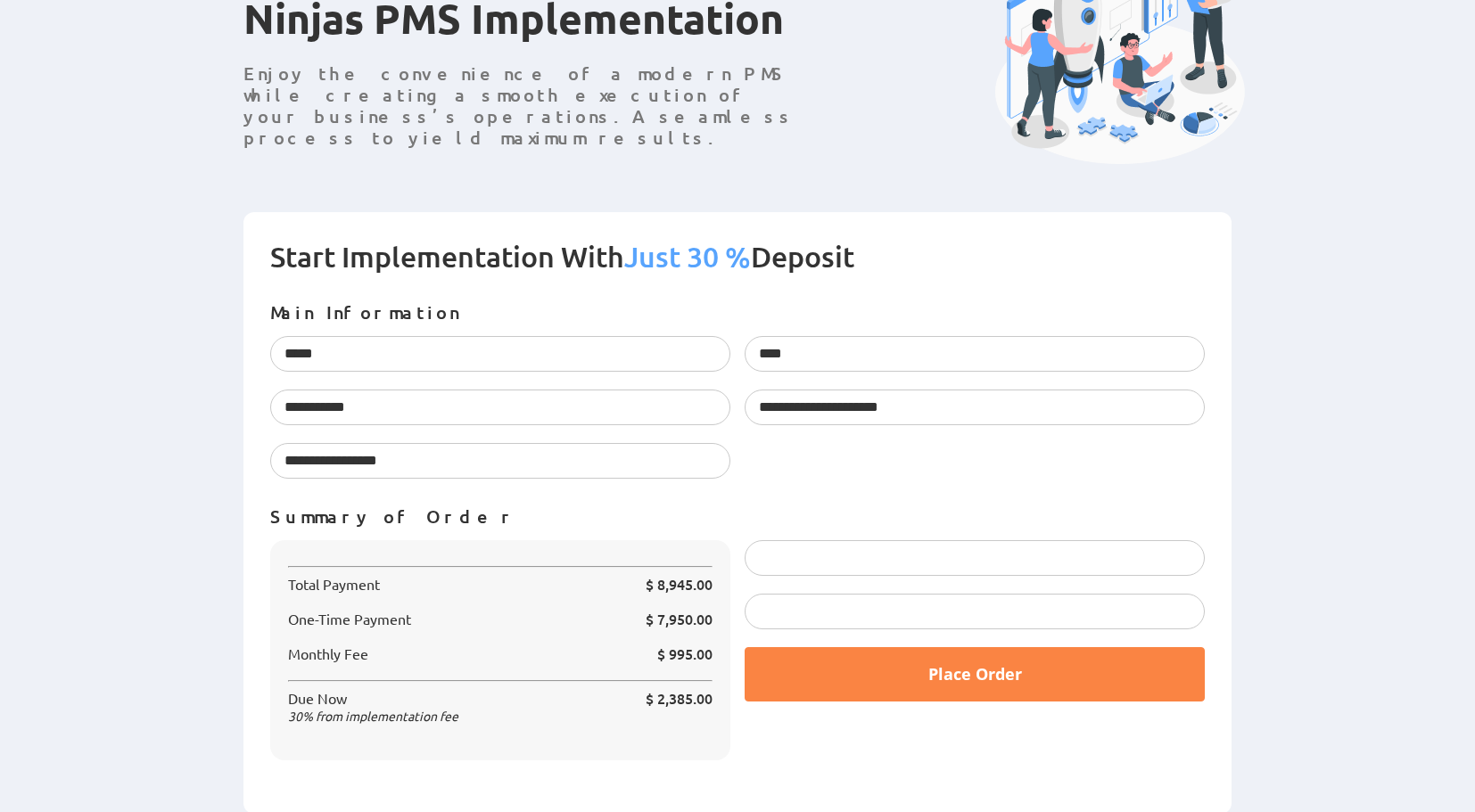 click on "Place Order" at bounding box center (975, 674) 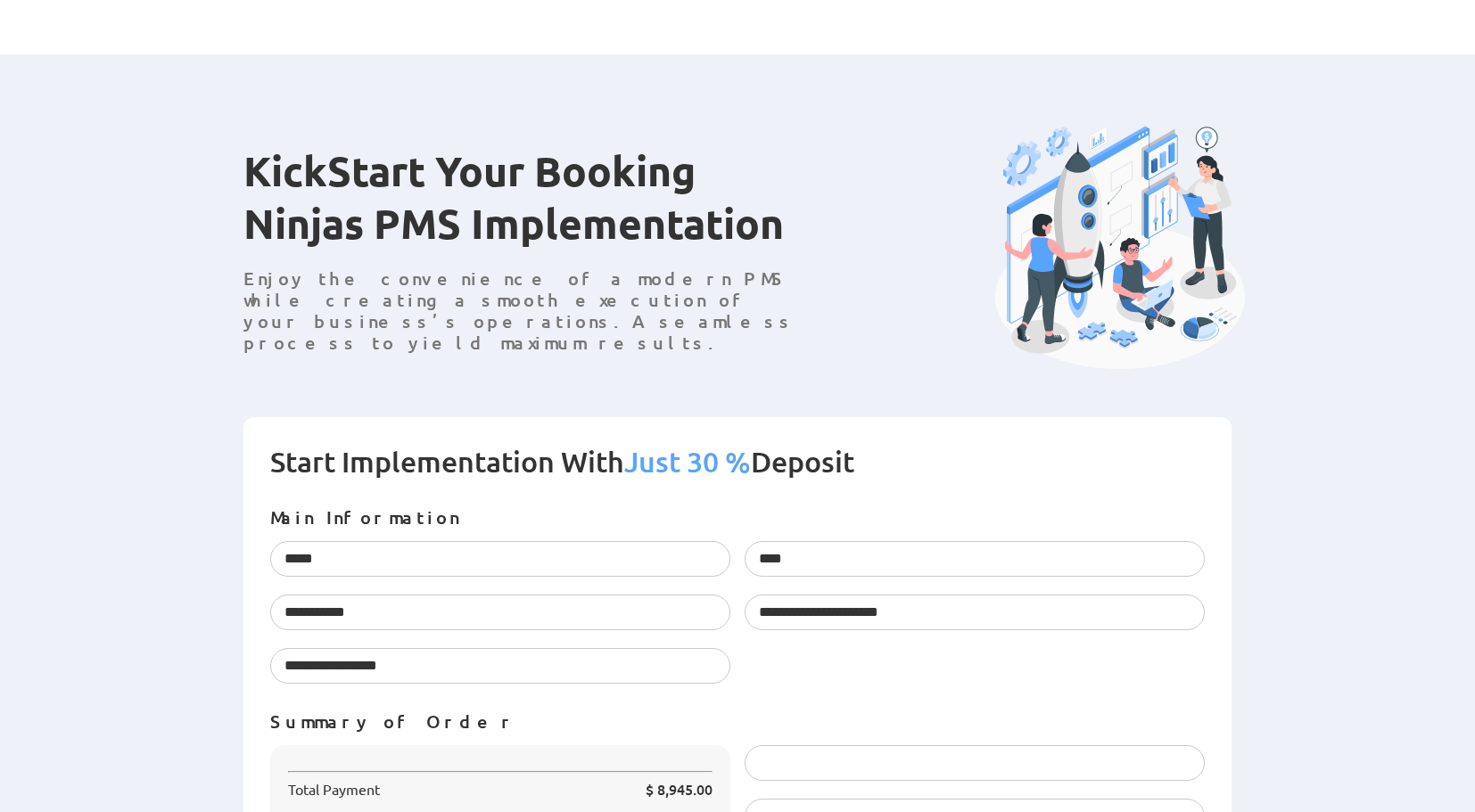 scroll, scrollTop: 0, scrollLeft: 0, axis: both 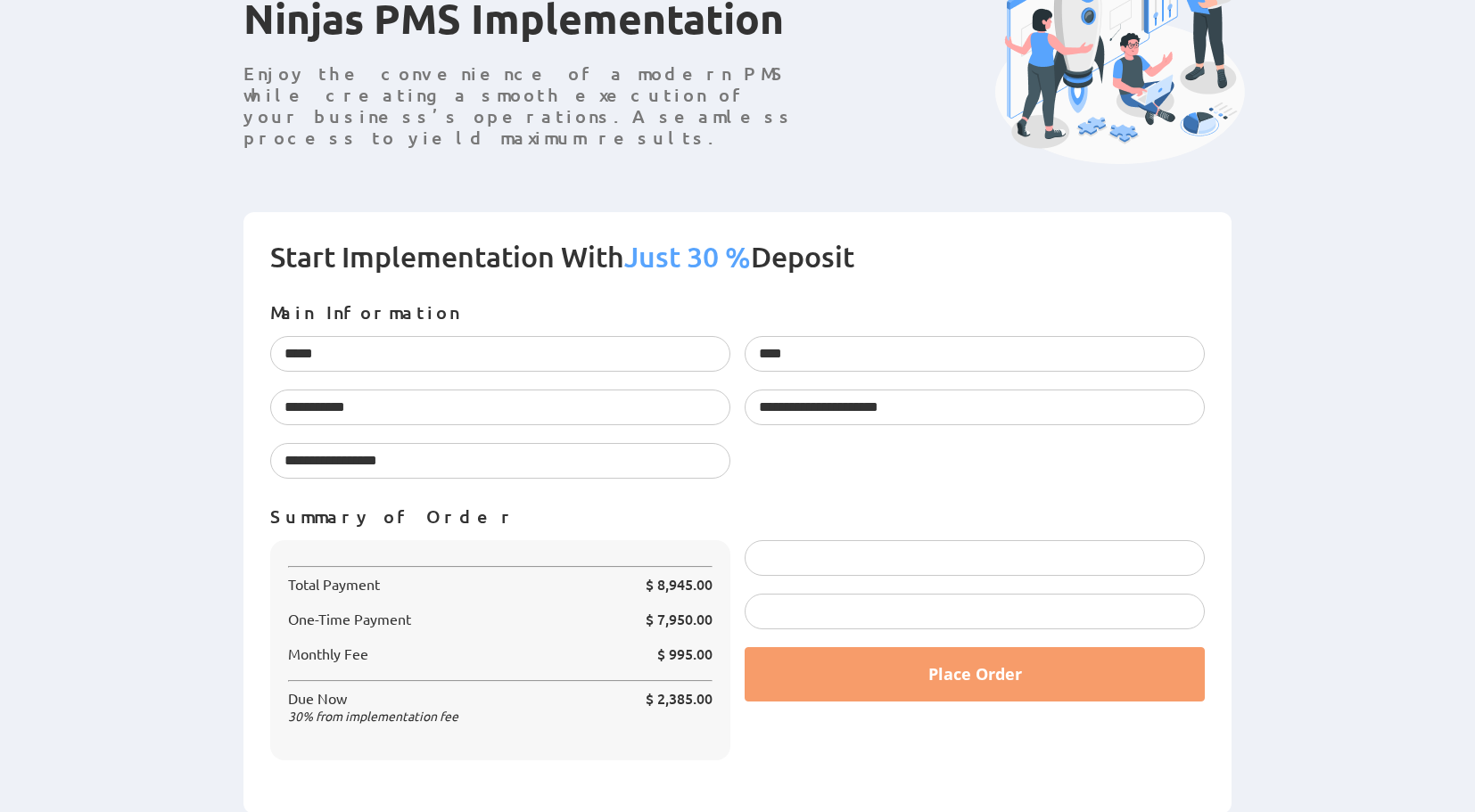 click at bounding box center [975, 611] 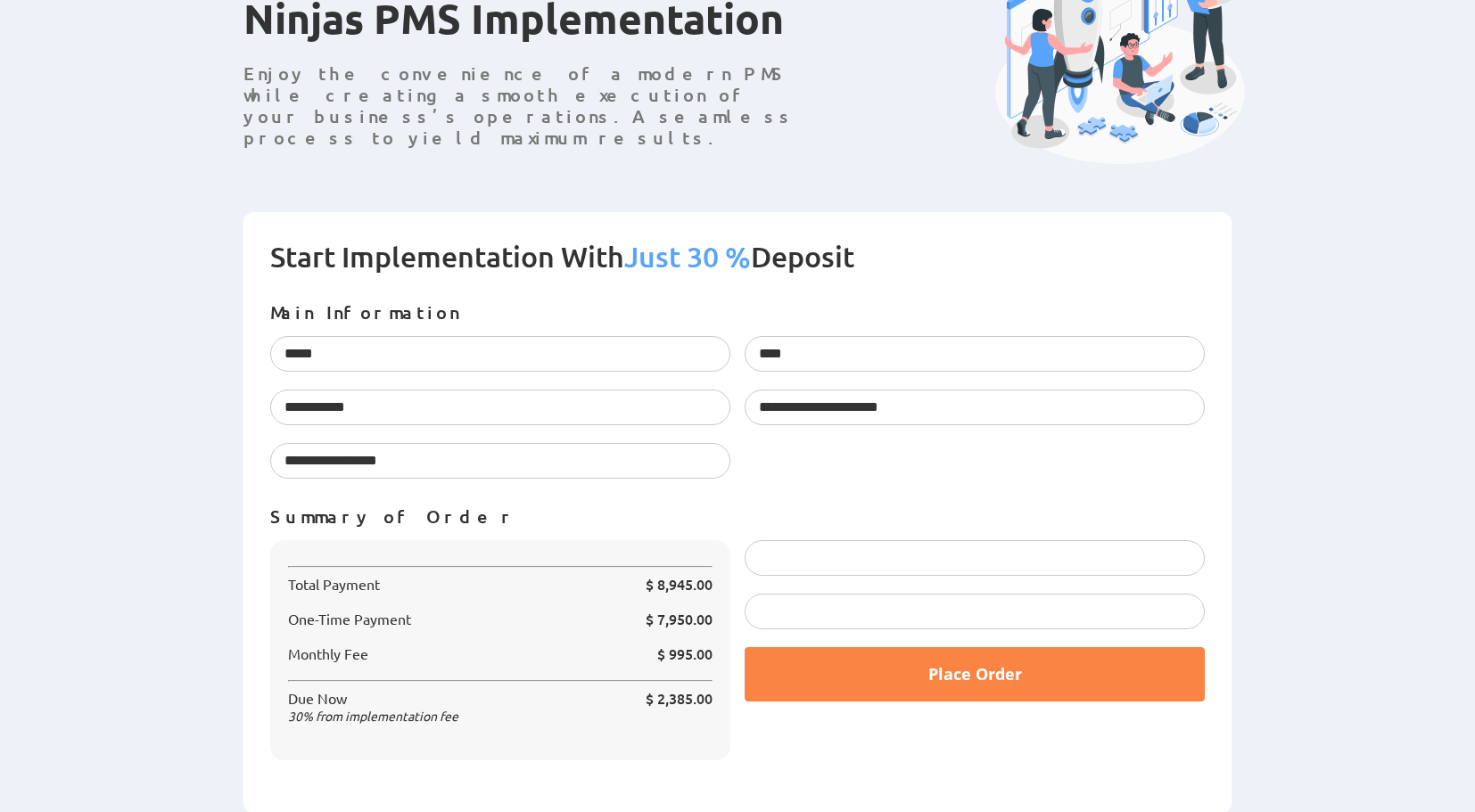 click on "Place Order" at bounding box center [975, 674] 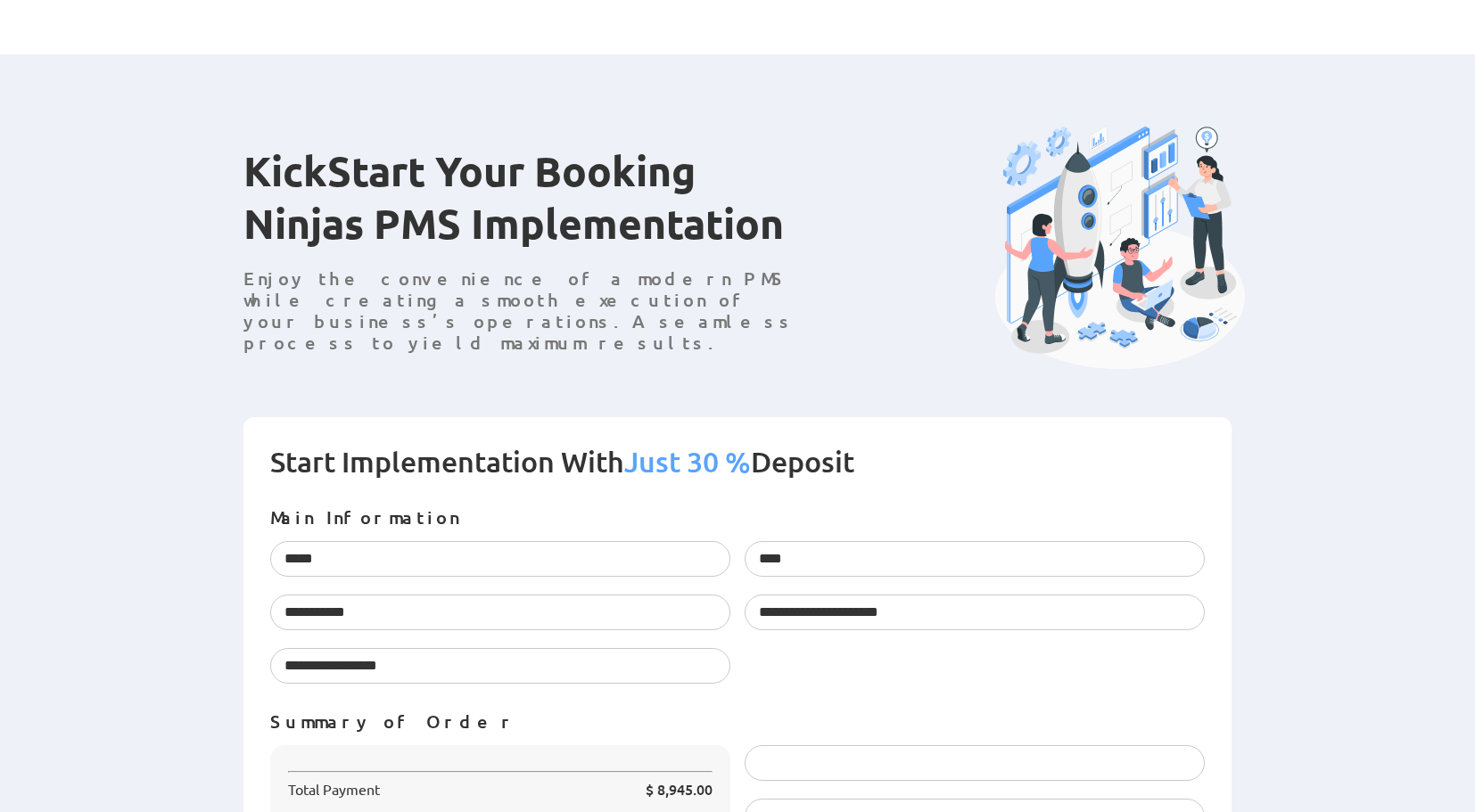 scroll, scrollTop: 0, scrollLeft: 0, axis: both 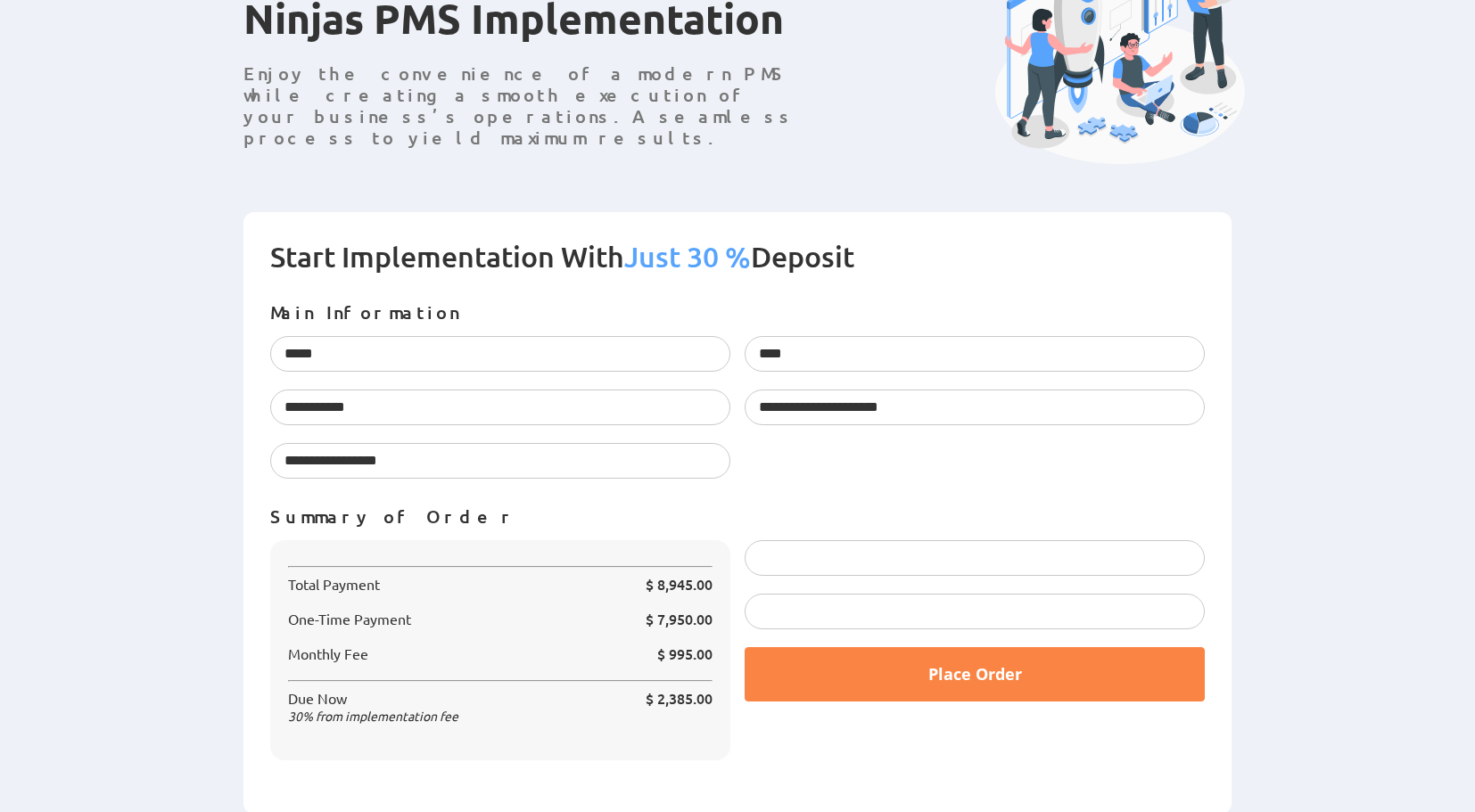 click on "Place Order" at bounding box center (975, 674) 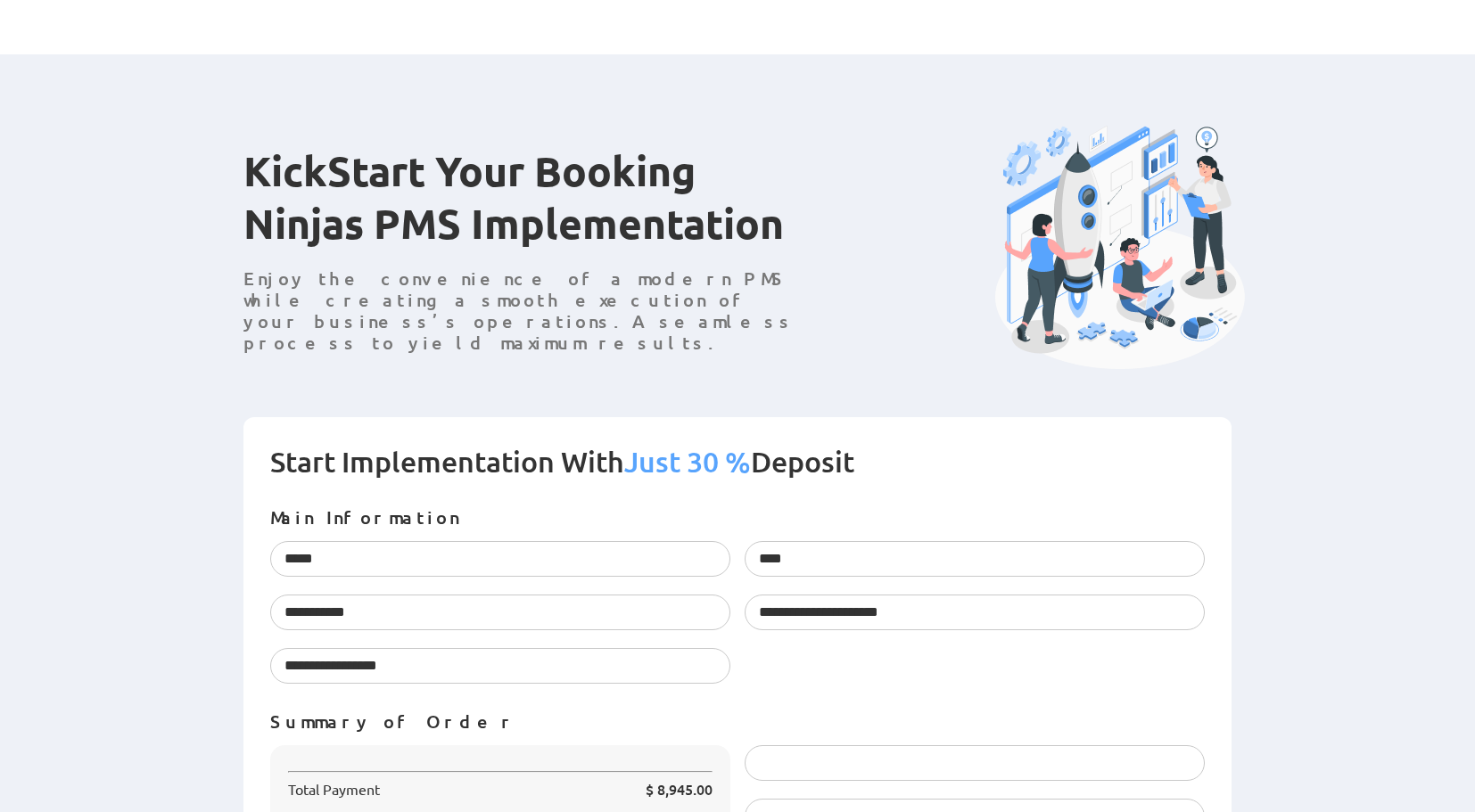 scroll, scrollTop: 0, scrollLeft: 0, axis: both 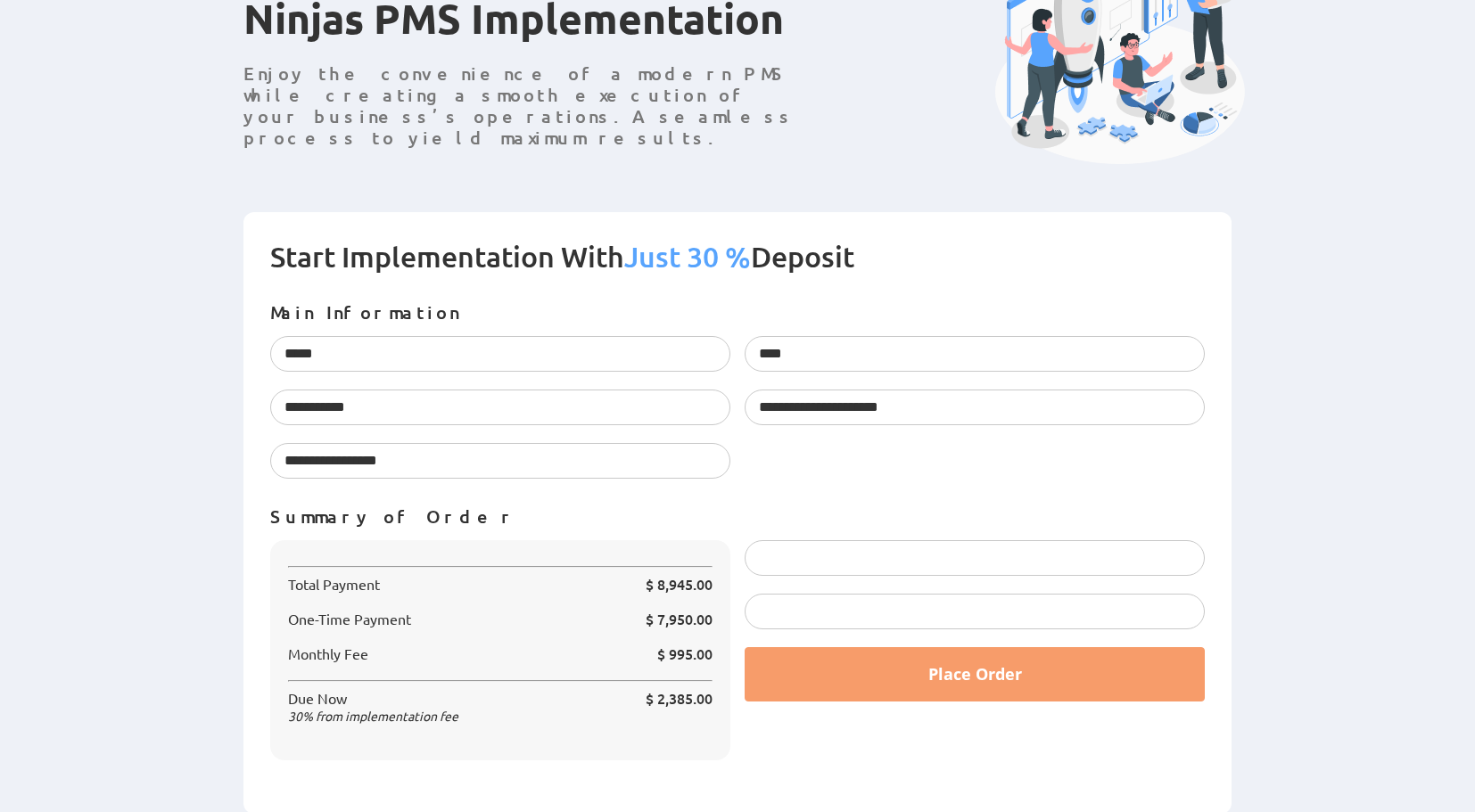 click at bounding box center [975, 611] 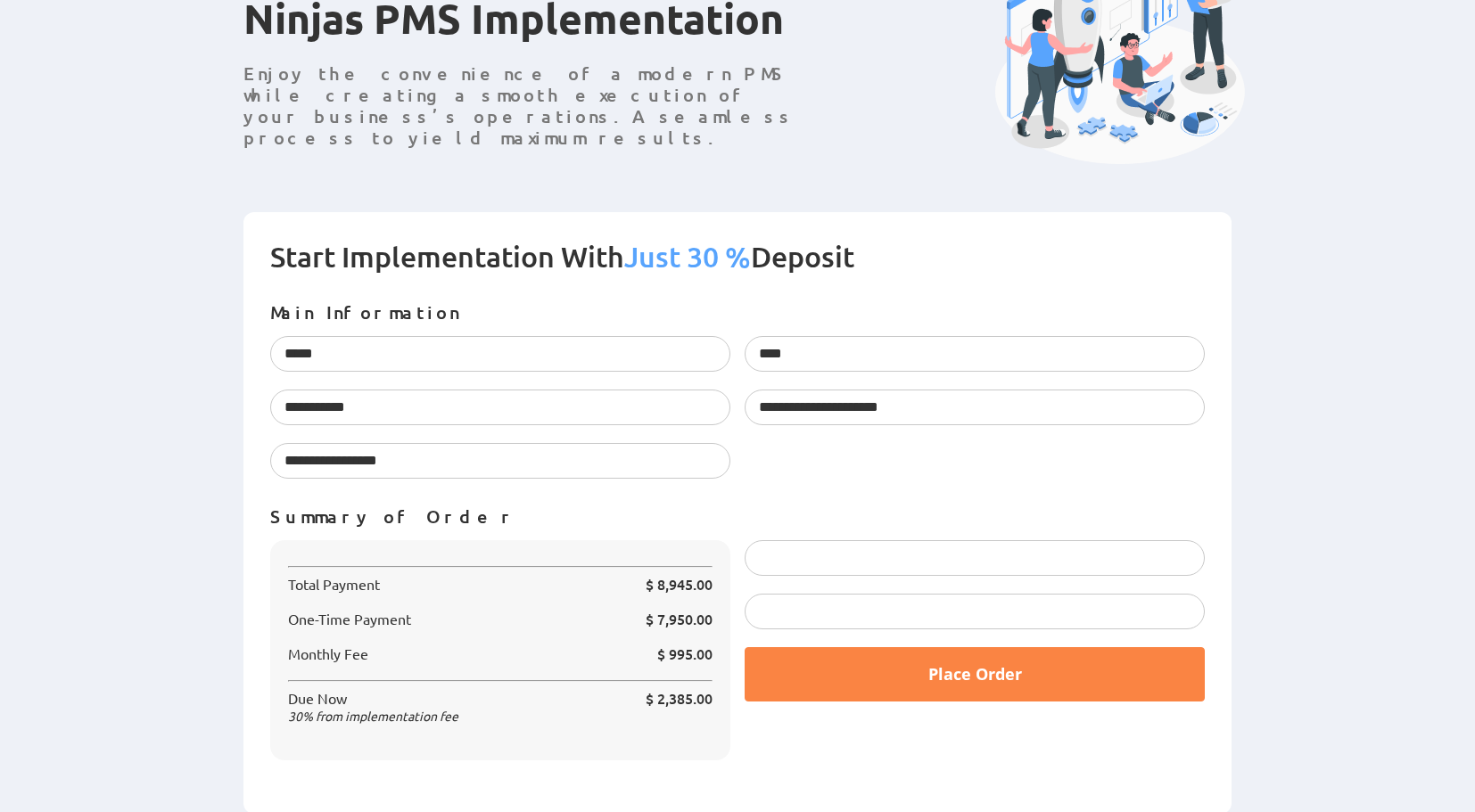 click on "Place Order" at bounding box center [975, 674] 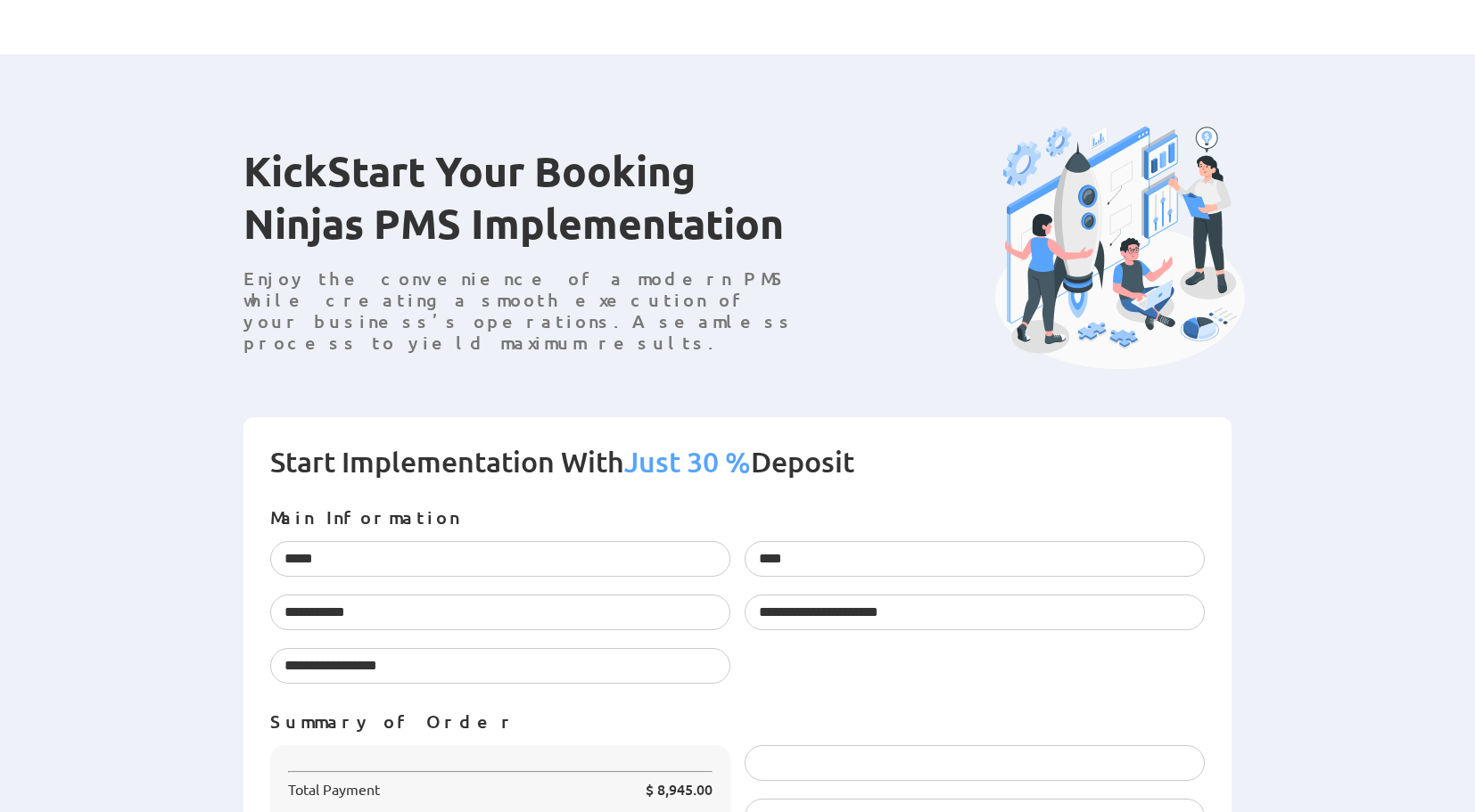 scroll, scrollTop: 0, scrollLeft: 0, axis: both 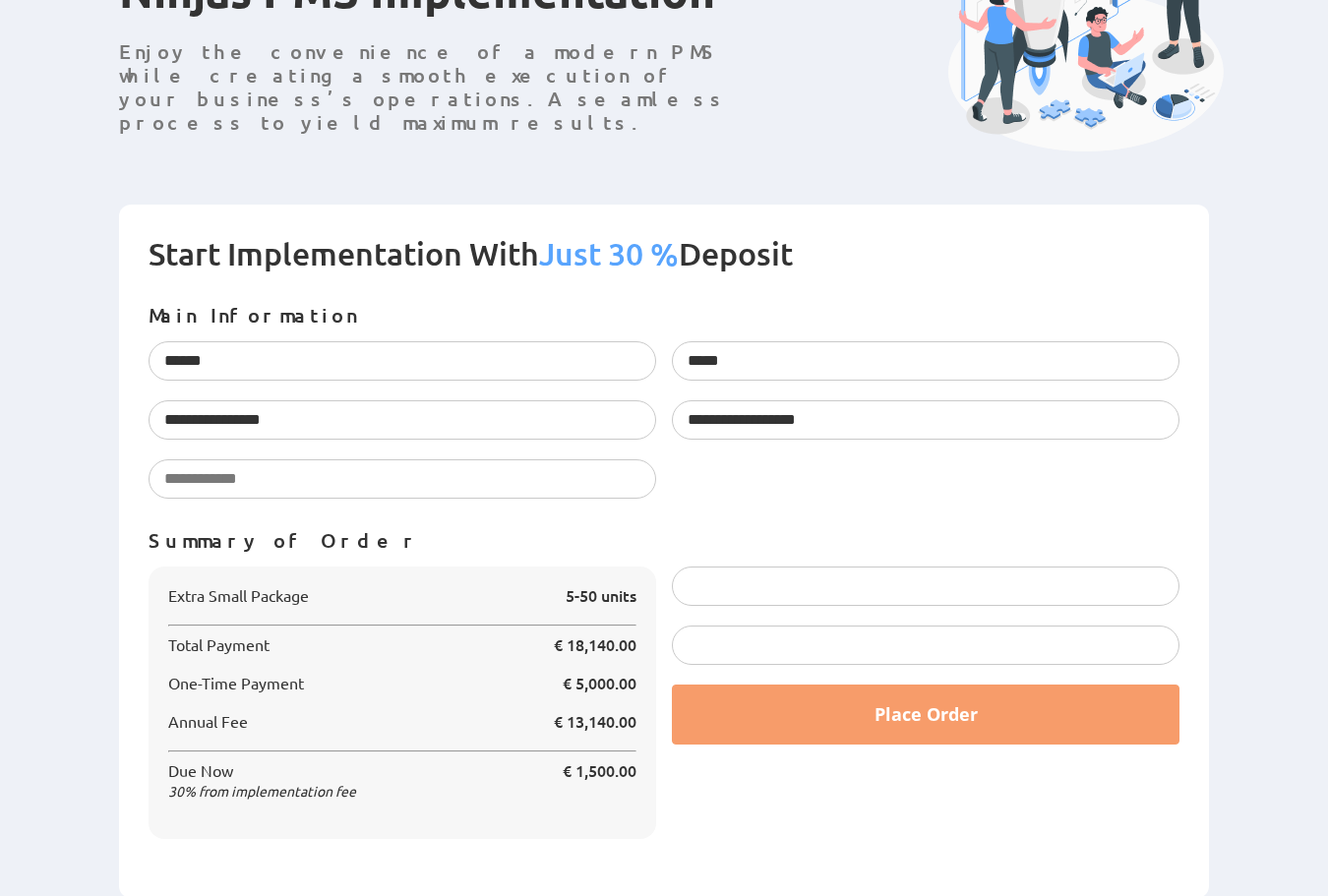 click at bounding box center (926, 645) 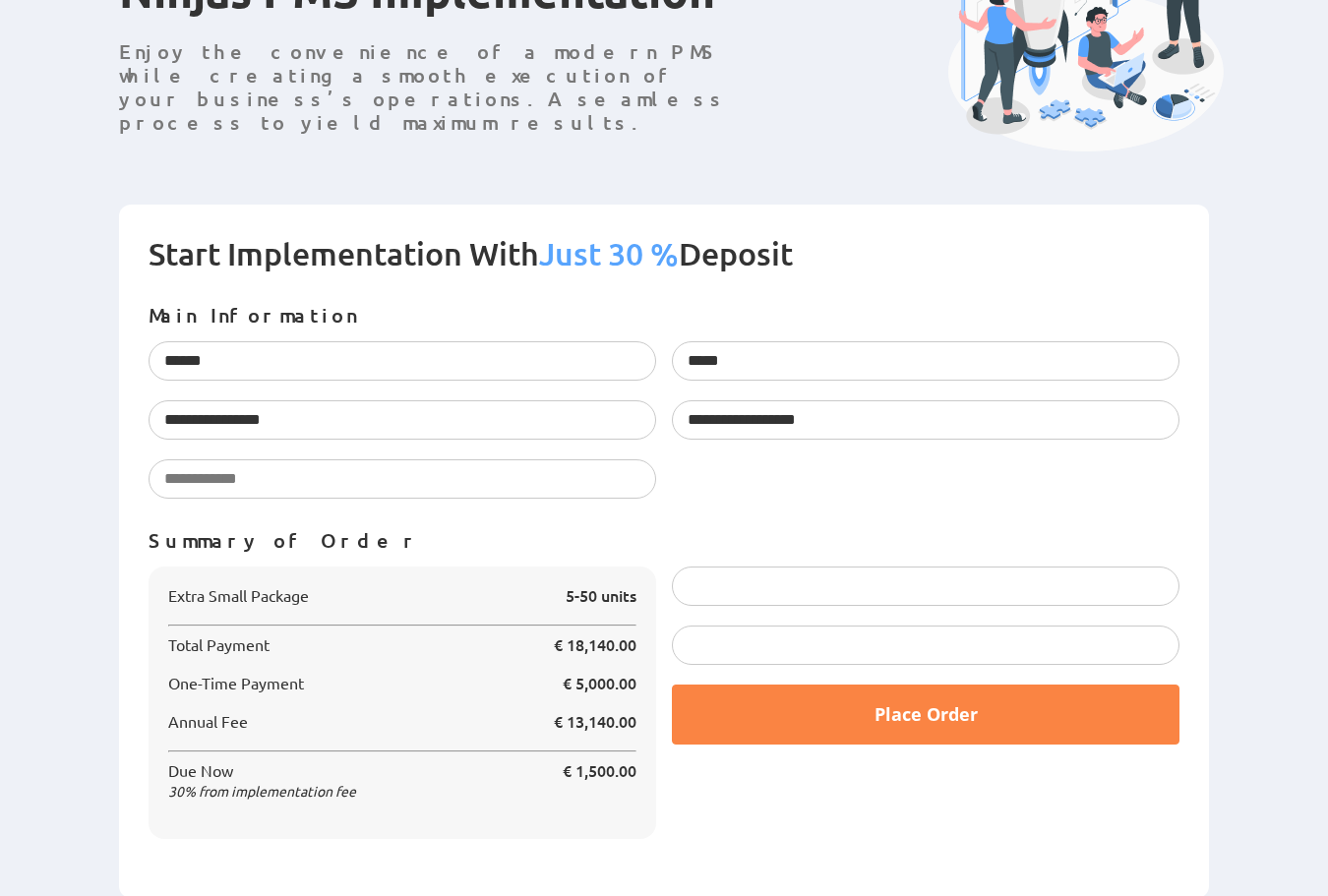 click on "Place Order" at bounding box center (926, 714) 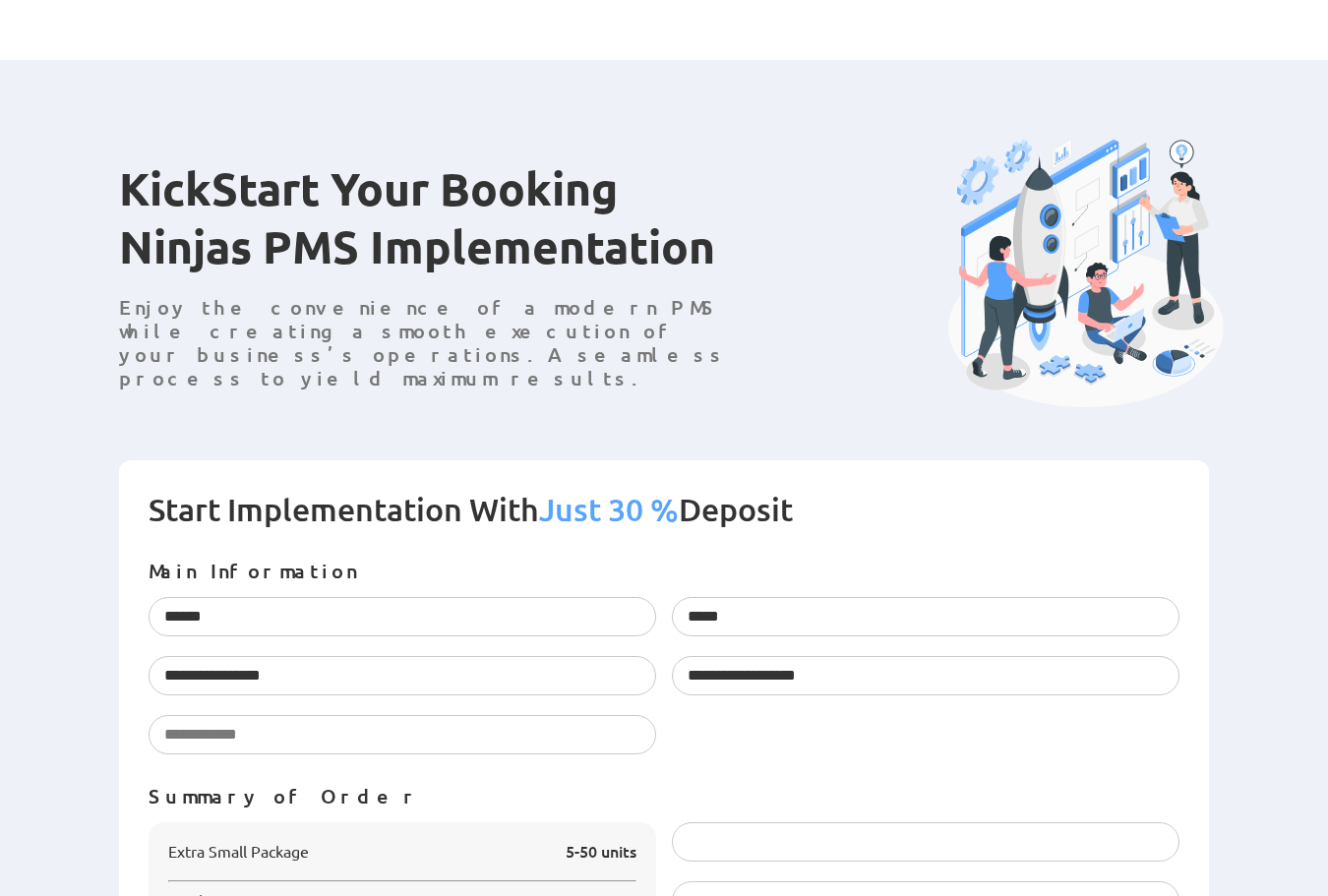 scroll, scrollTop: 256, scrollLeft: 0, axis: vertical 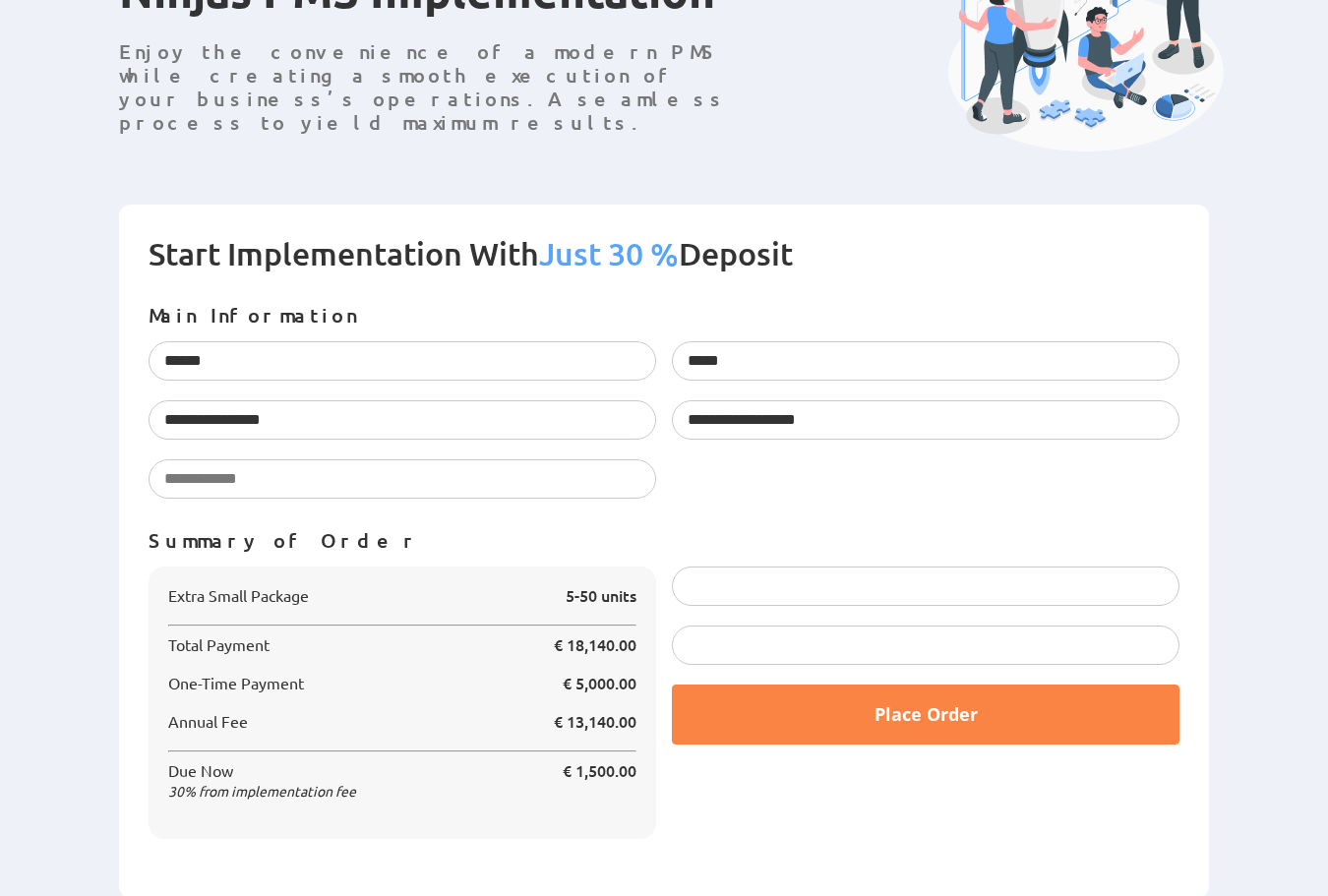 click on "Place Order" at bounding box center [926, 714] 